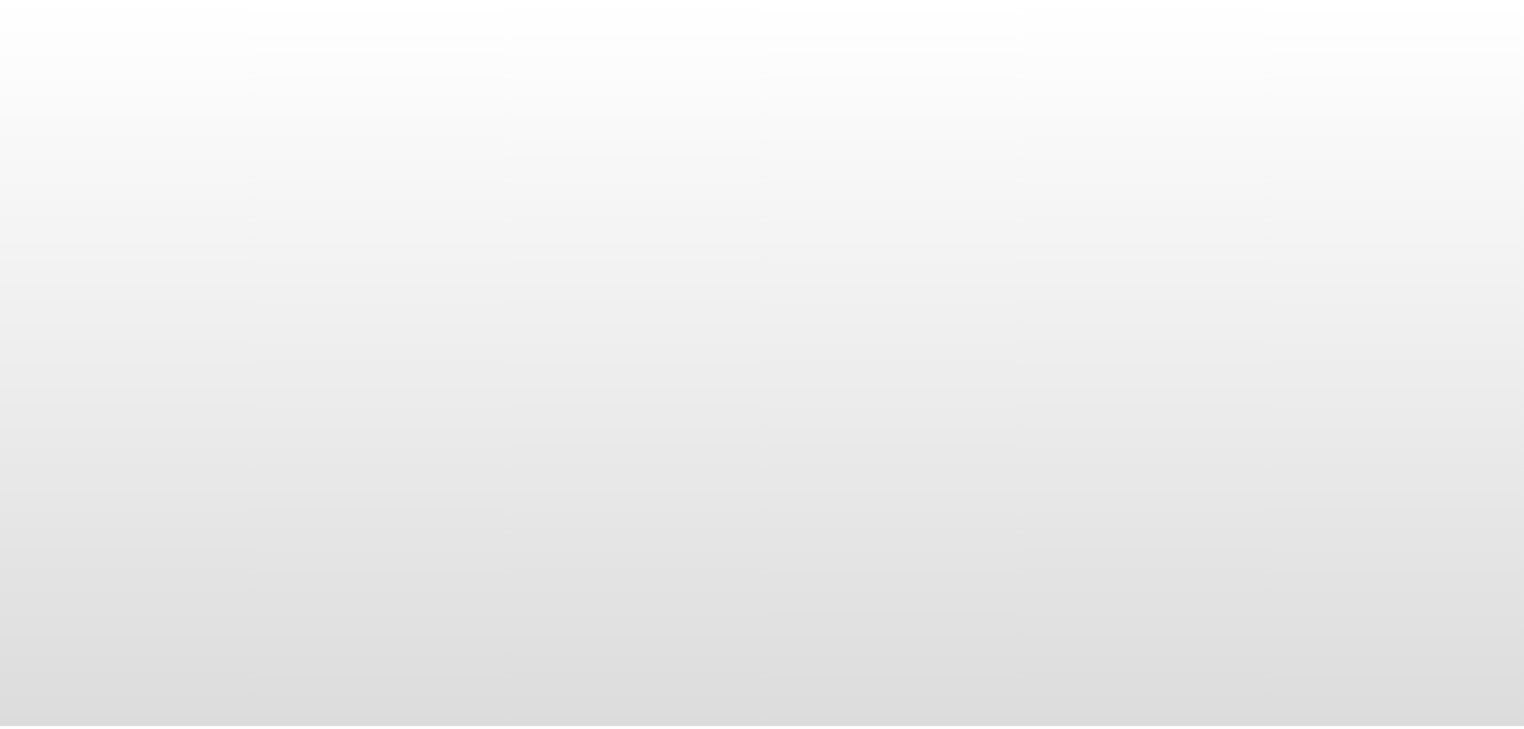 scroll, scrollTop: 0, scrollLeft: 0, axis: both 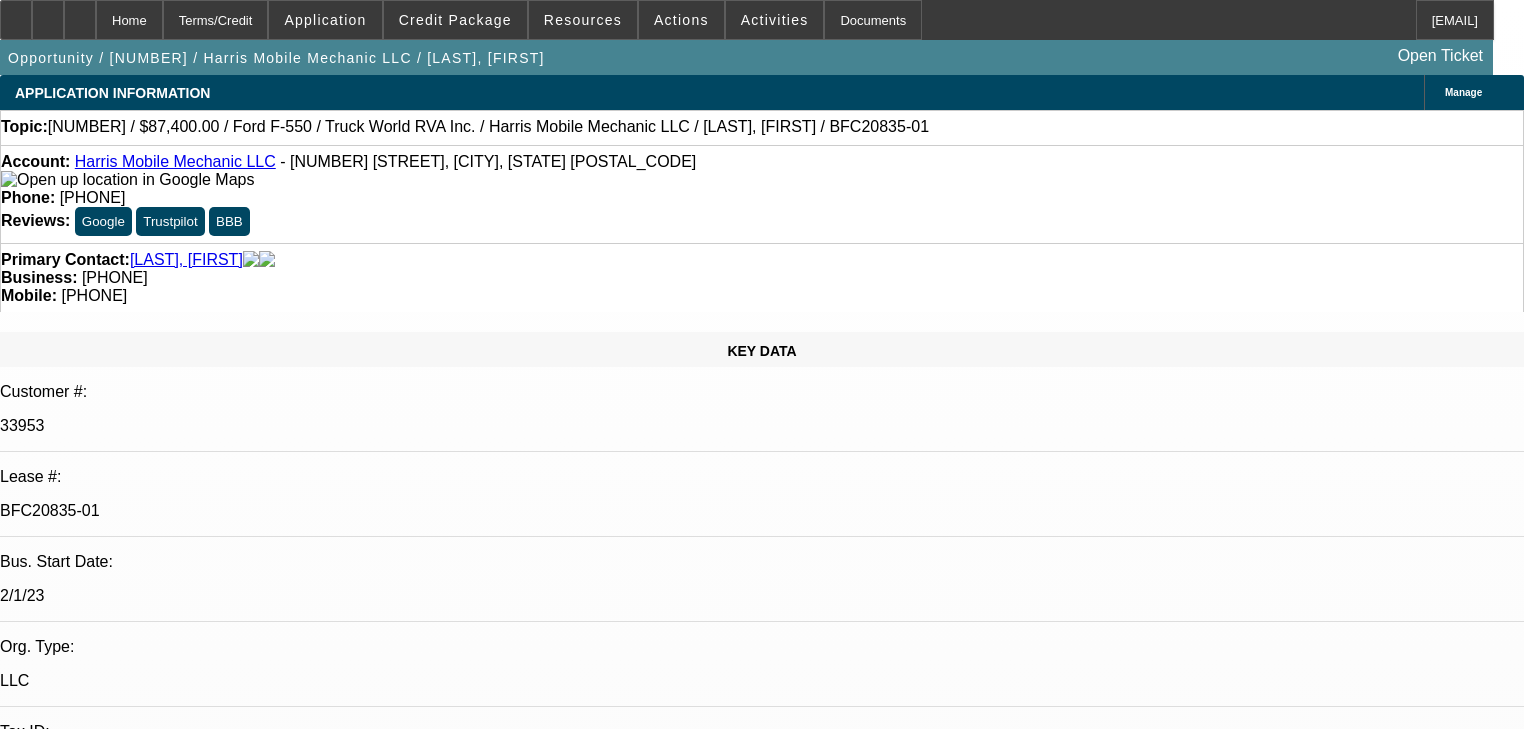 select on "0" 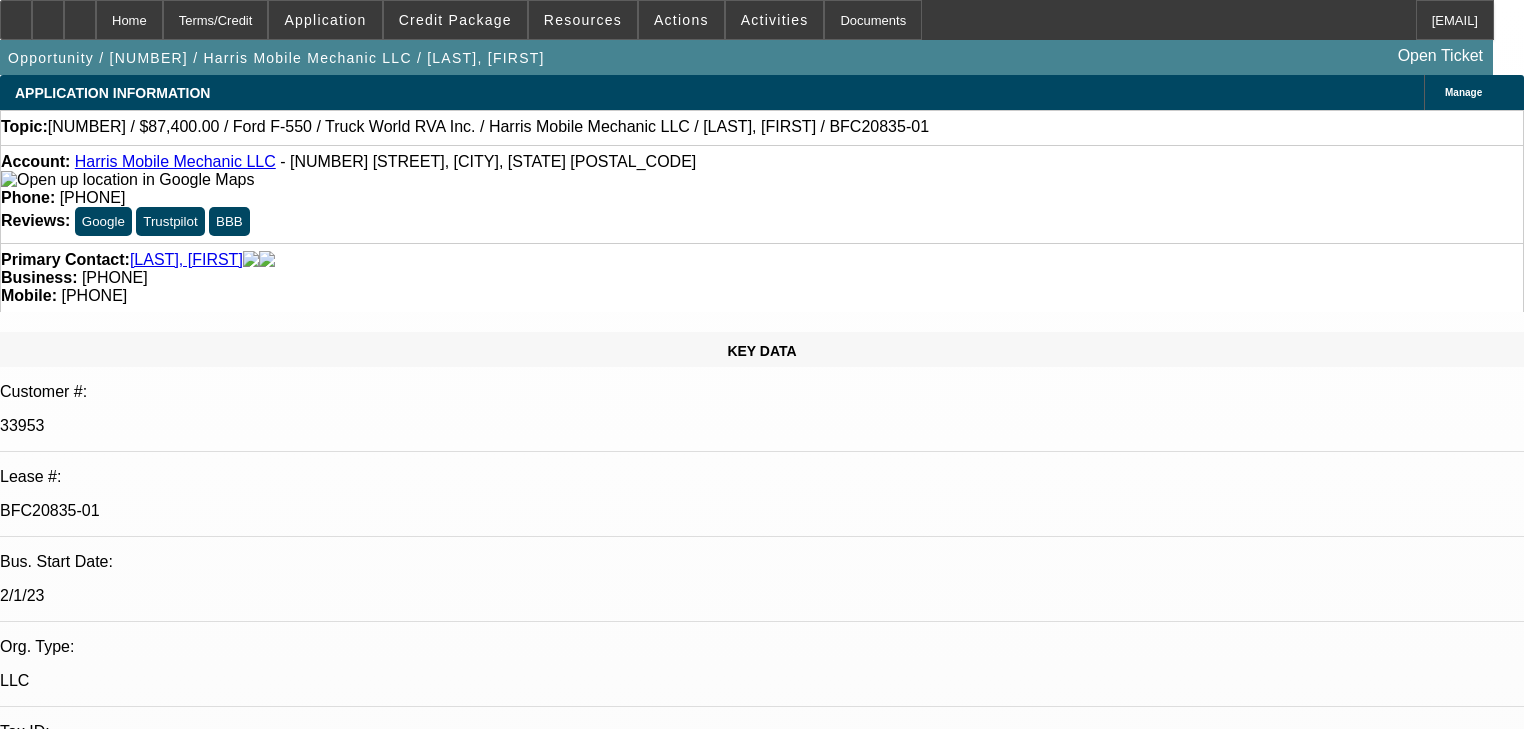 click on "2.
Title f/u
06/30 pmt to dealer  07/11 title pkg to customer  882572406839
St. Laurent, Kim - 7/11/25, 11:40 AM" at bounding box center [762, 7457] 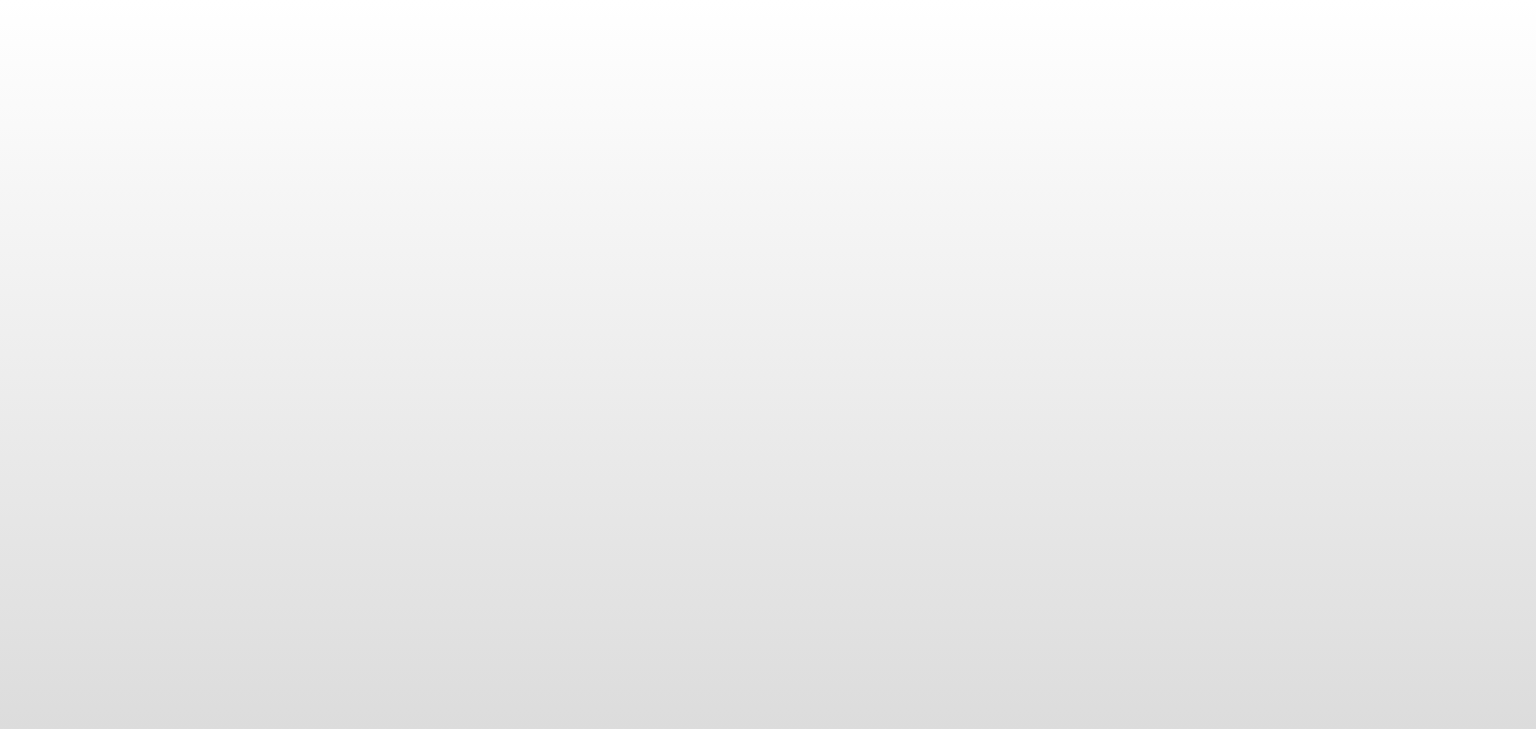 scroll, scrollTop: 0, scrollLeft: 0, axis: both 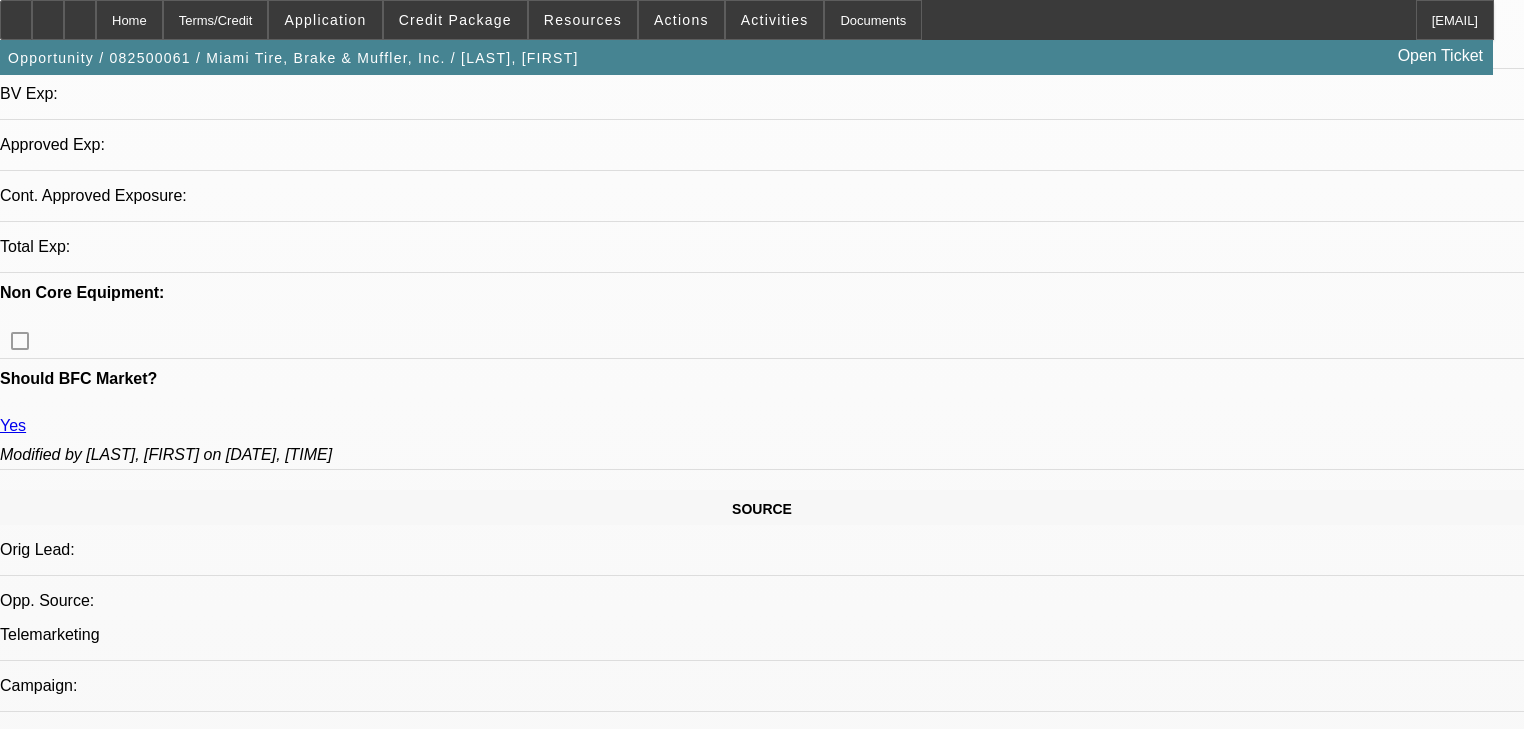 select on "0" 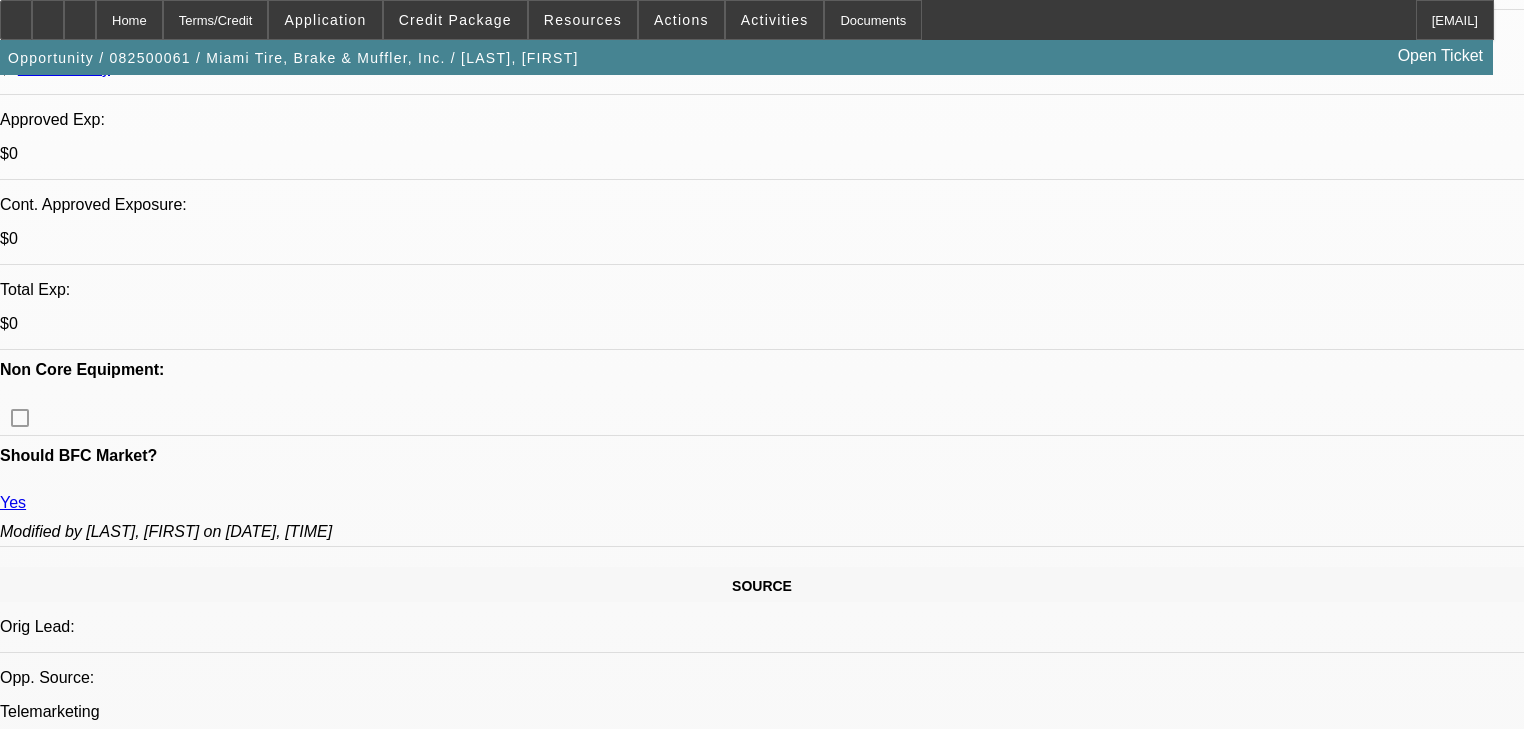 select on "2" 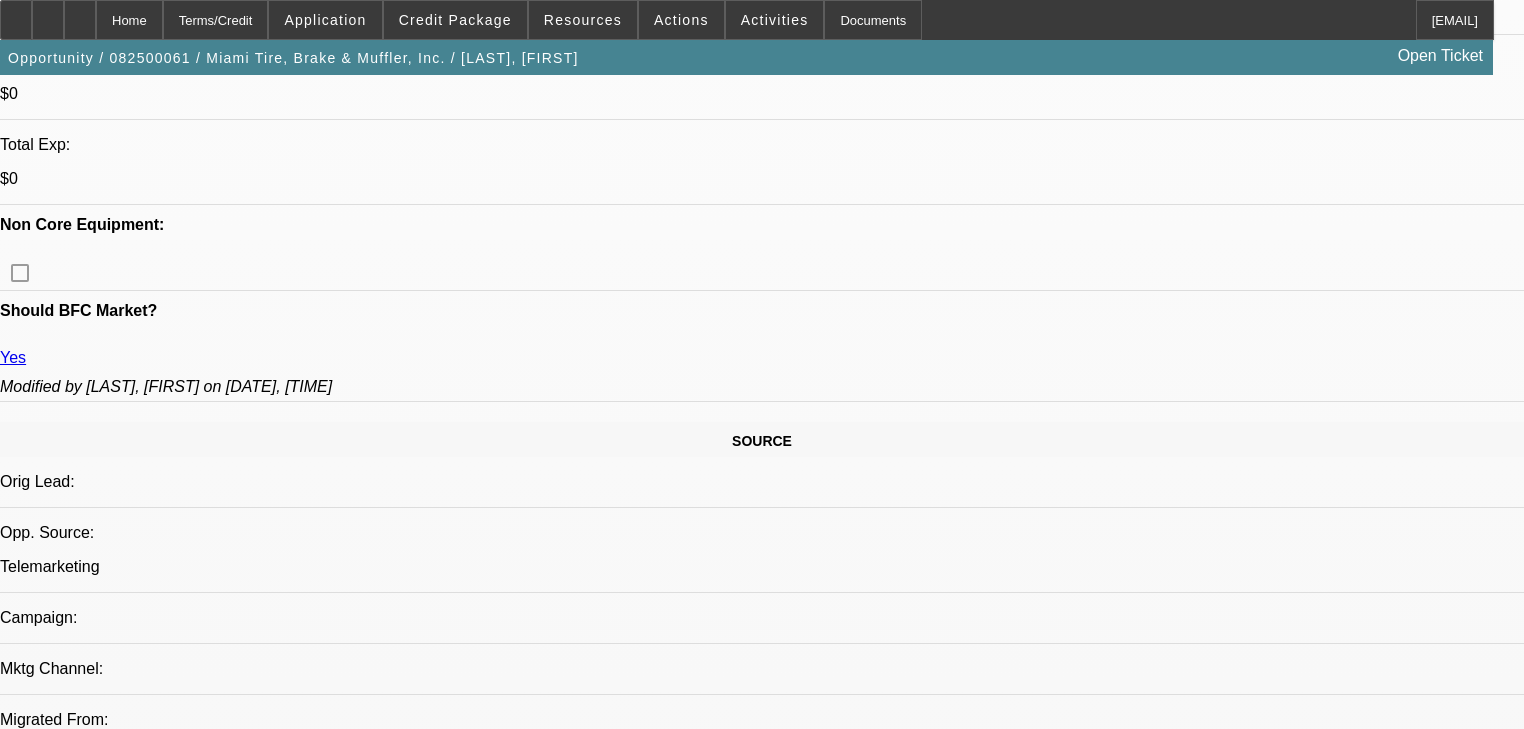 scroll, scrollTop: 929, scrollLeft: 0, axis: vertical 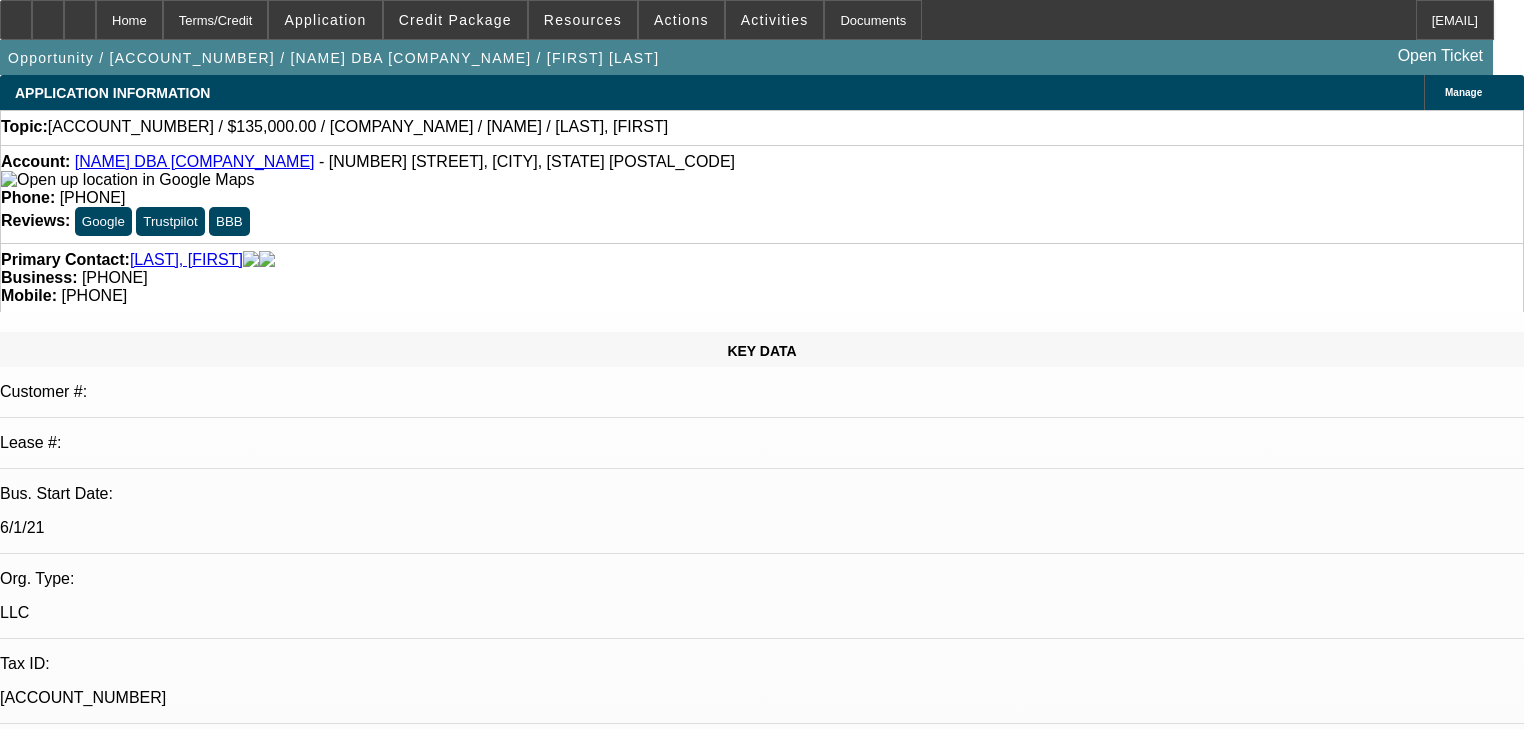 select on "0" 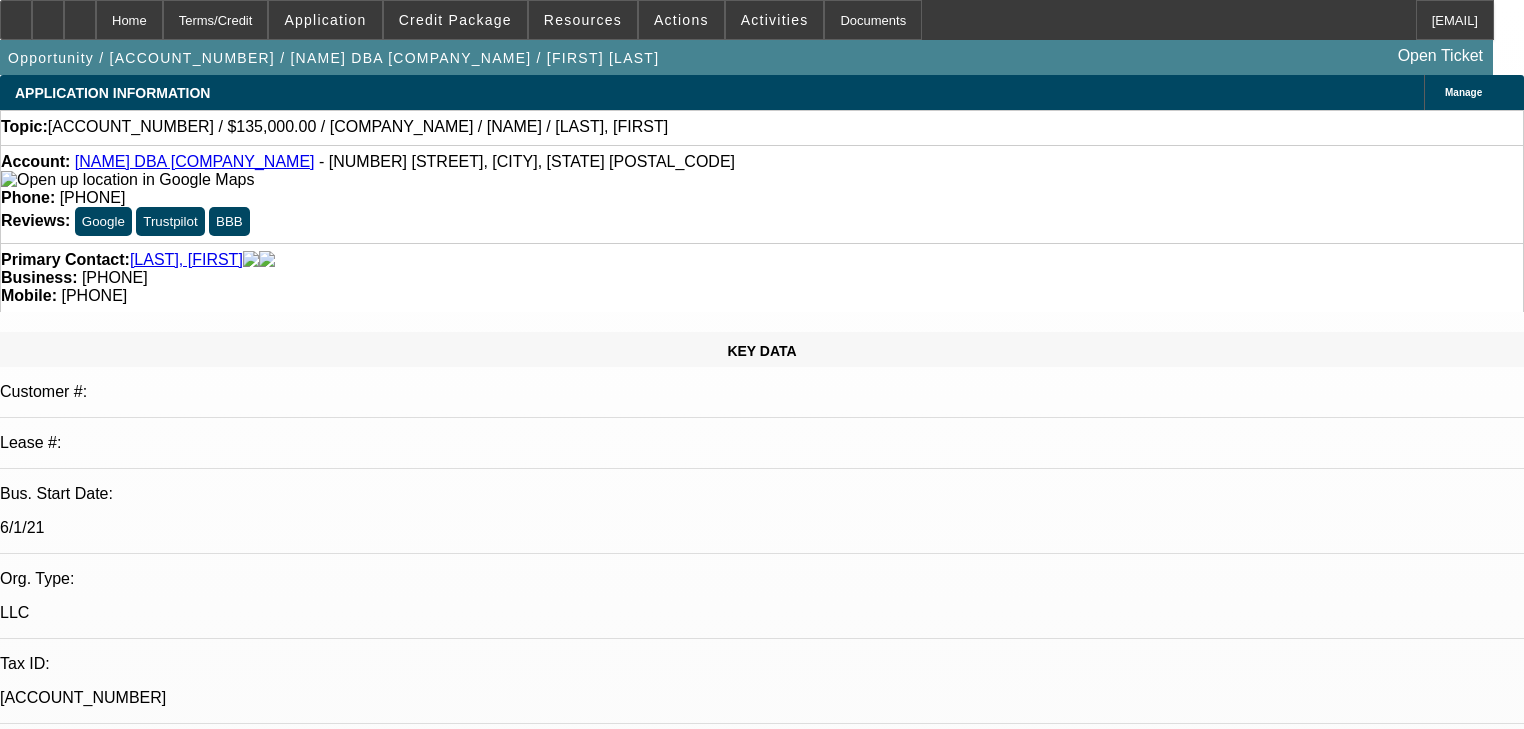 select on "2" 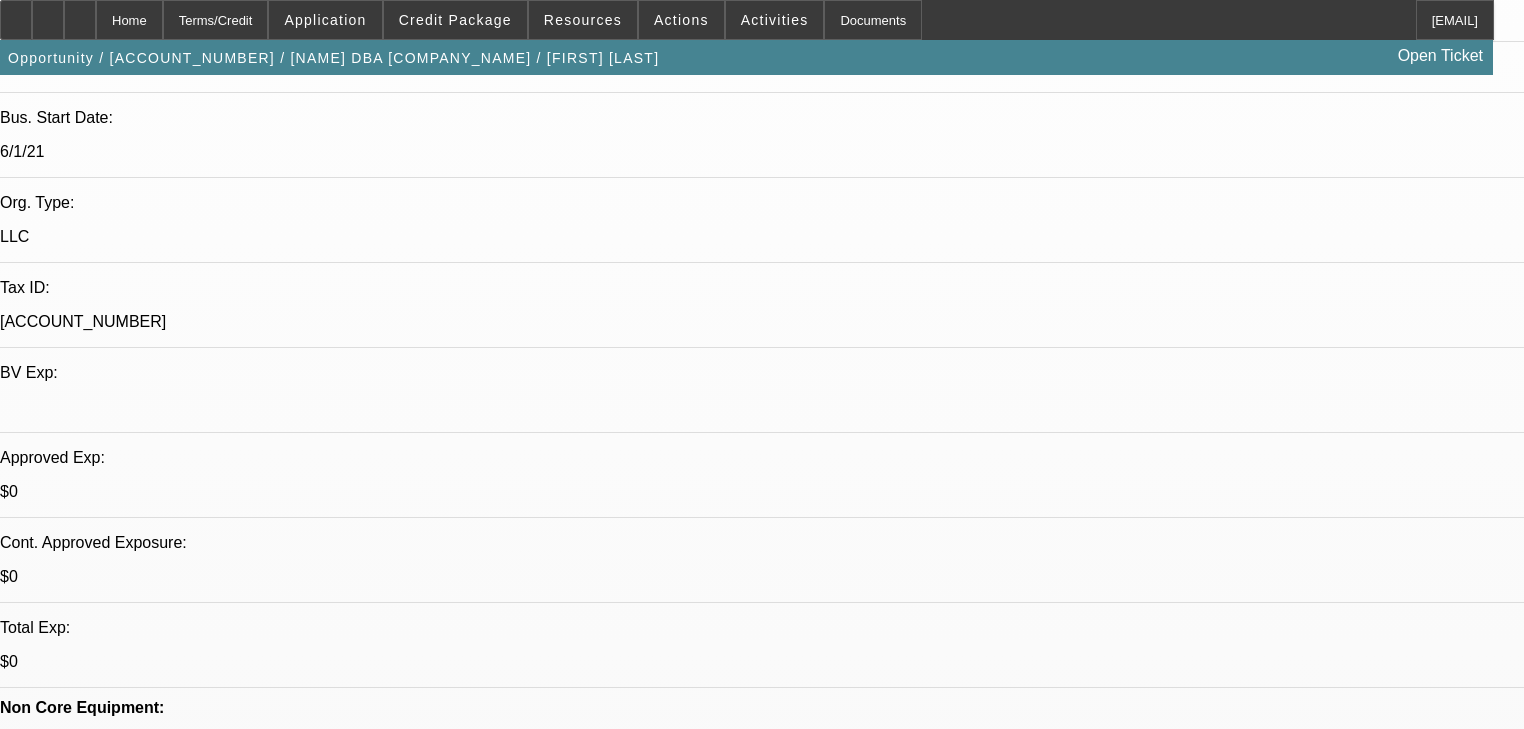 scroll, scrollTop: 80, scrollLeft: 0, axis: vertical 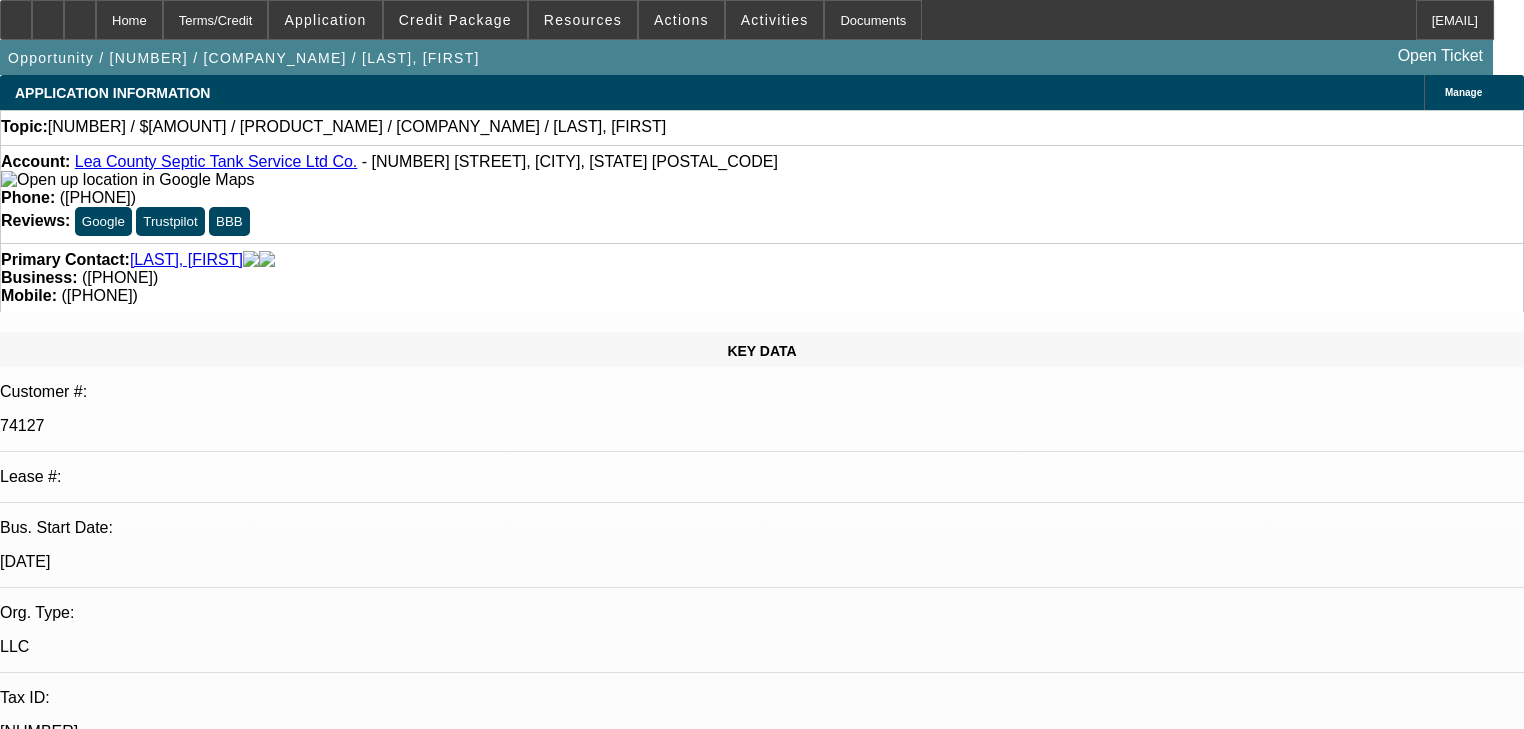 select on "0" 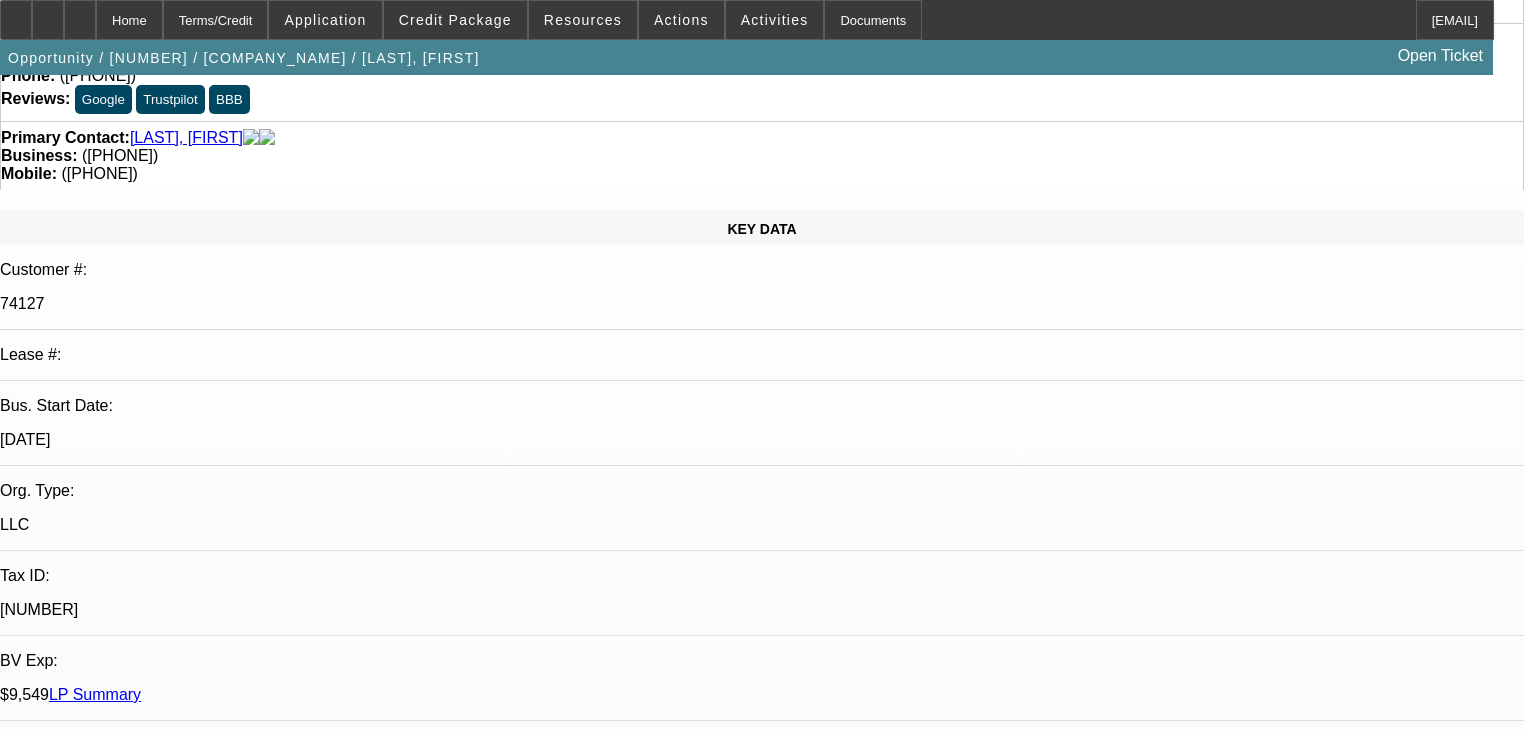 scroll, scrollTop: 0, scrollLeft: 0, axis: both 